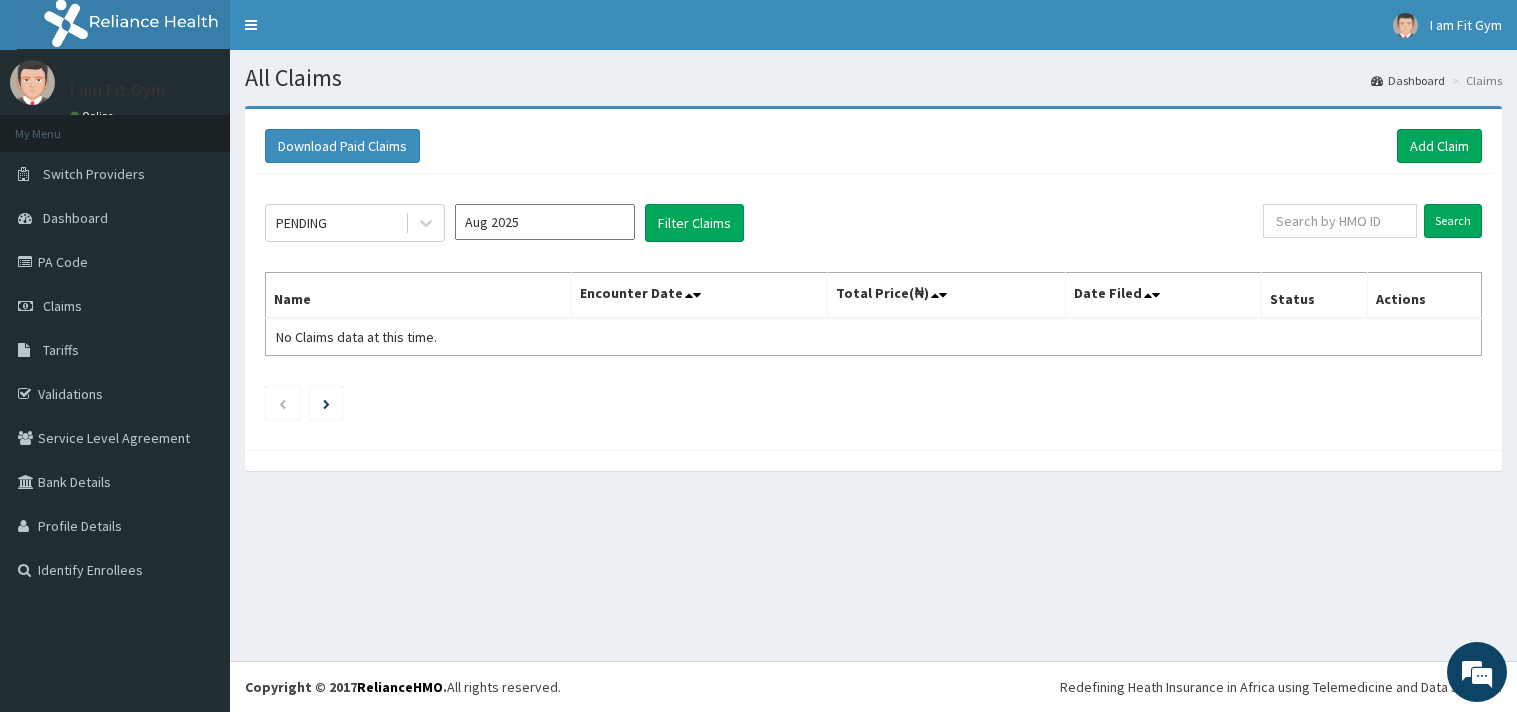 scroll, scrollTop: 0, scrollLeft: 0, axis: both 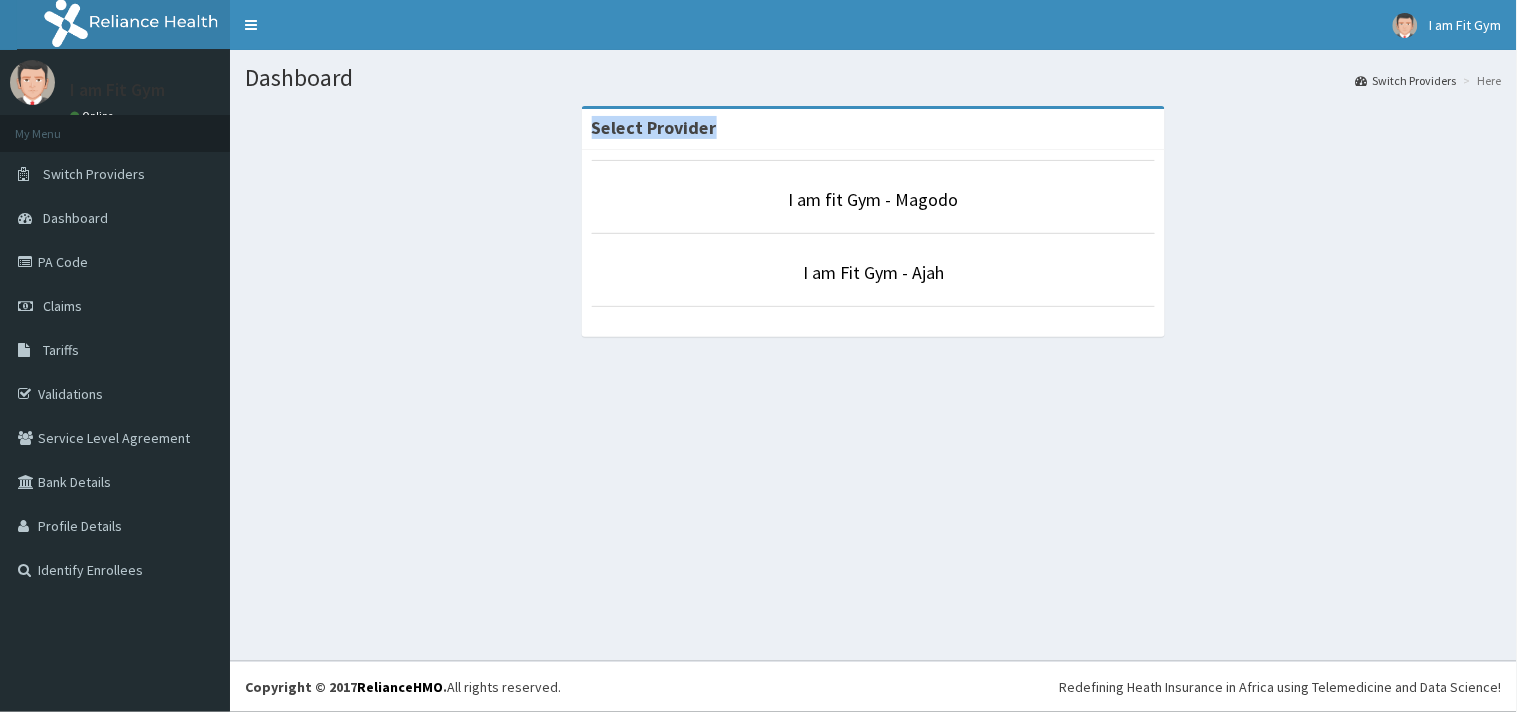 click on "Select Provider I am fit Gym - Magodo I am Fit Gym - Ajah" at bounding box center (873, 216) 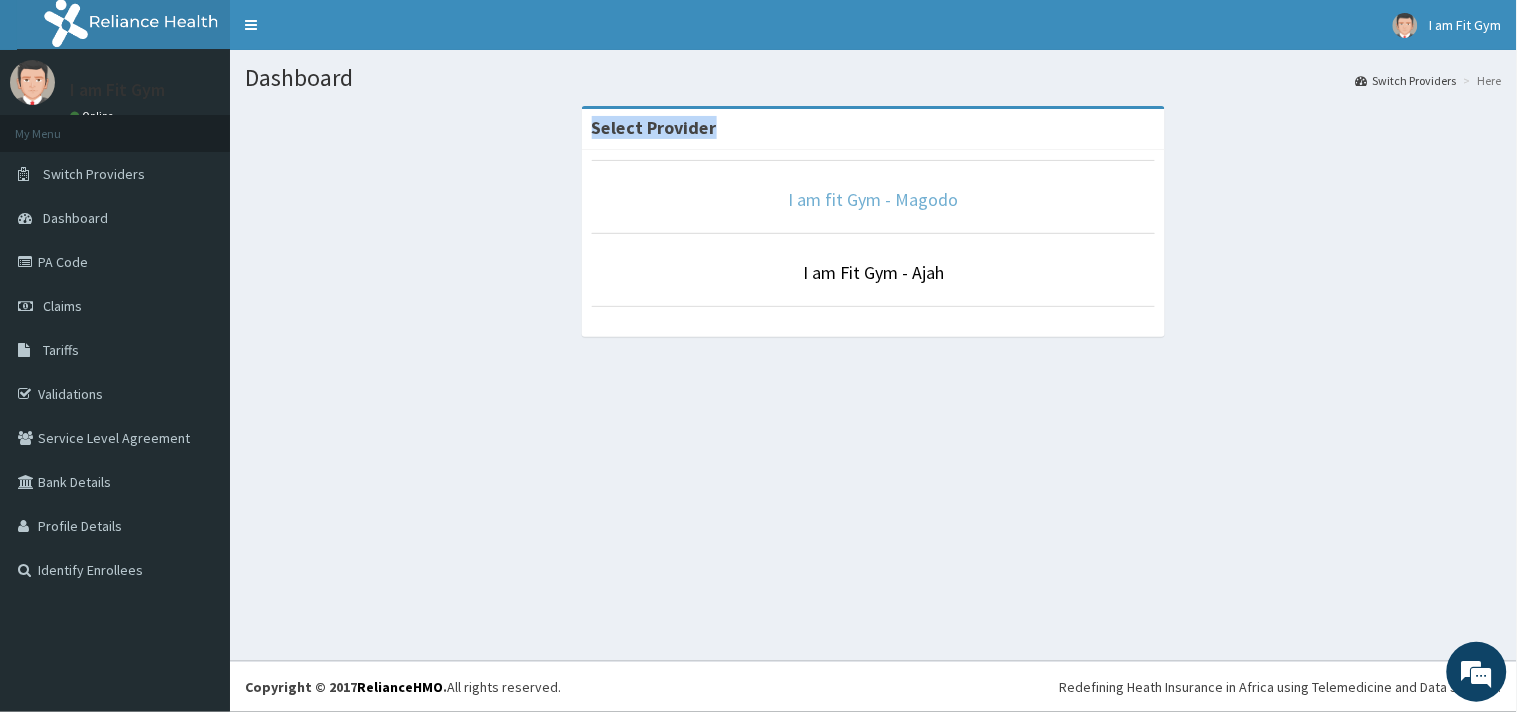 click on "I am fit Gym - Magodo" at bounding box center [874, 199] 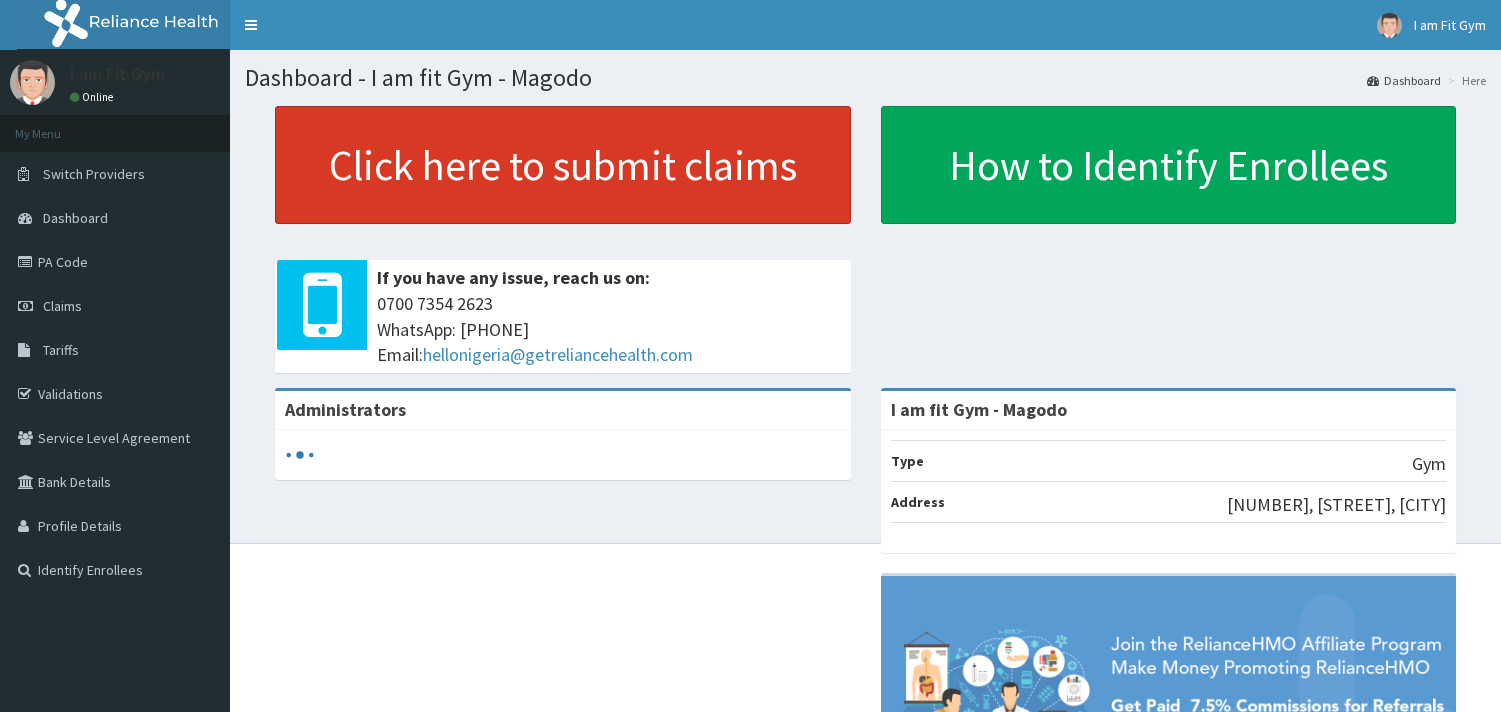 scroll, scrollTop: 0, scrollLeft: 0, axis: both 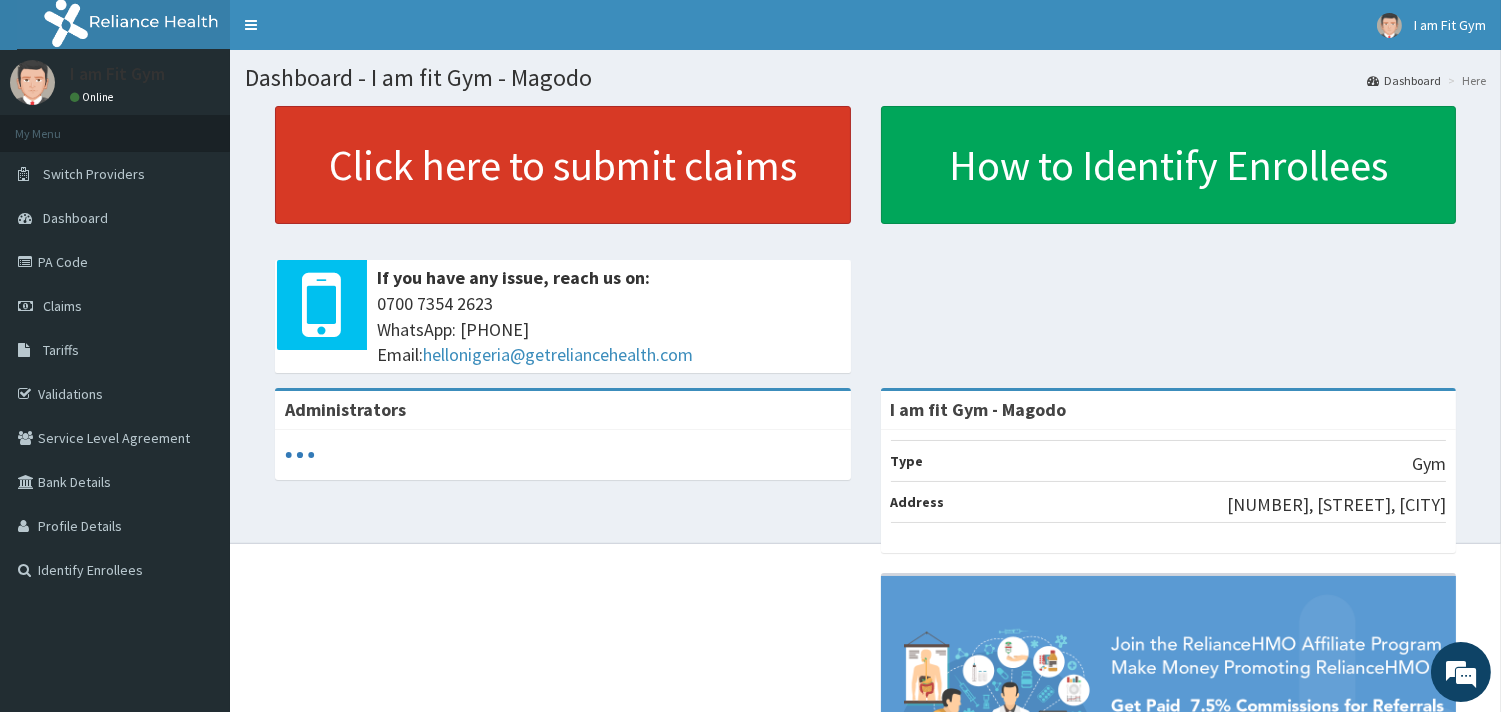 click on "Click here to submit claims" at bounding box center (563, 165) 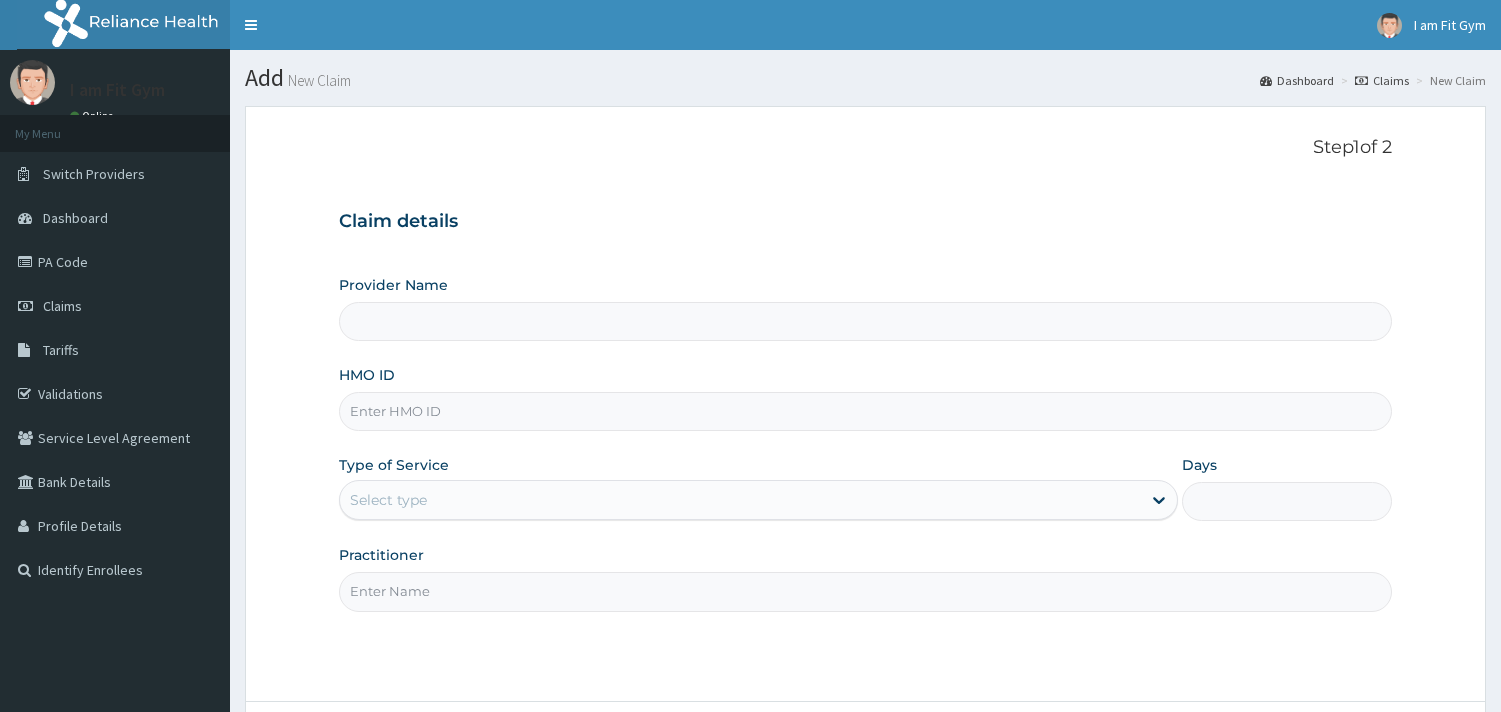 scroll, scrollTop: 0, scrollLeft: 0, axis: both 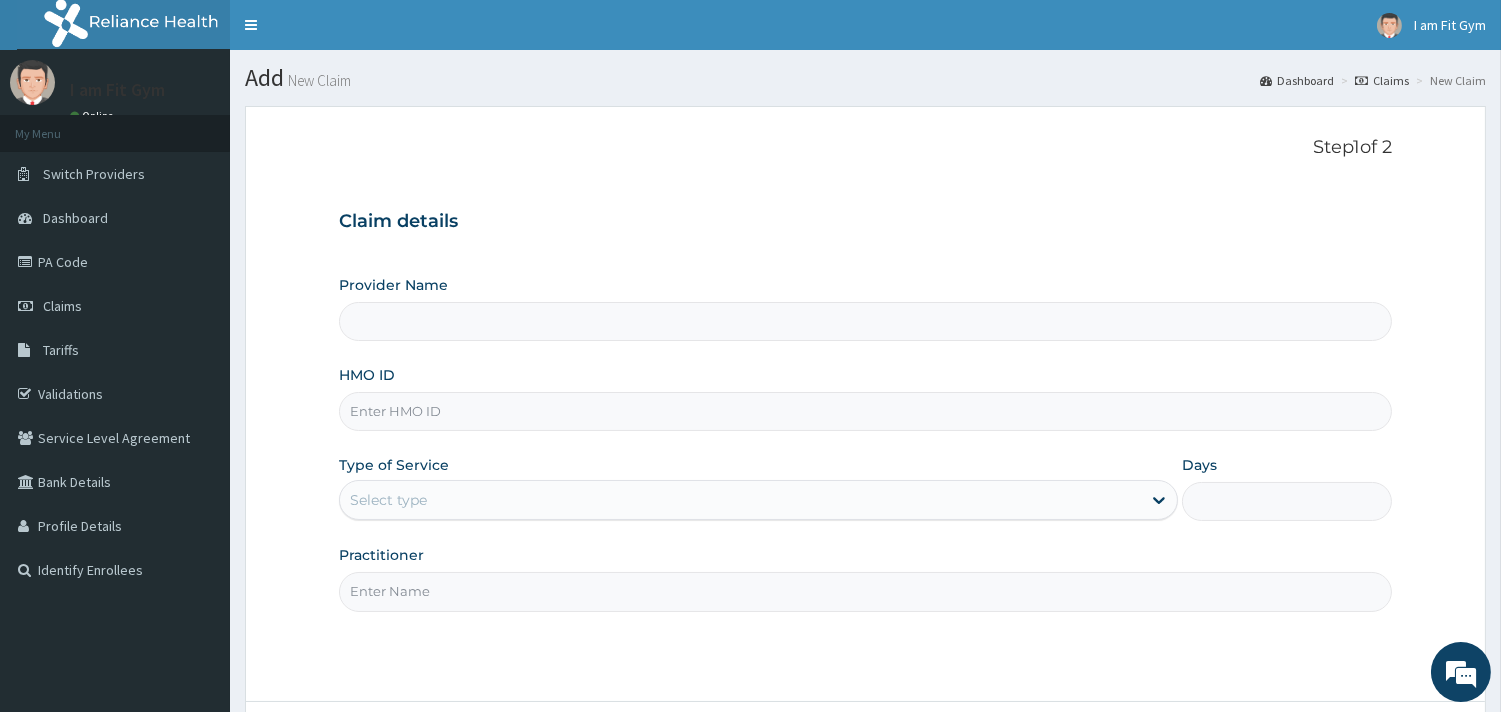 type on "I am fit Gym - Magodo" 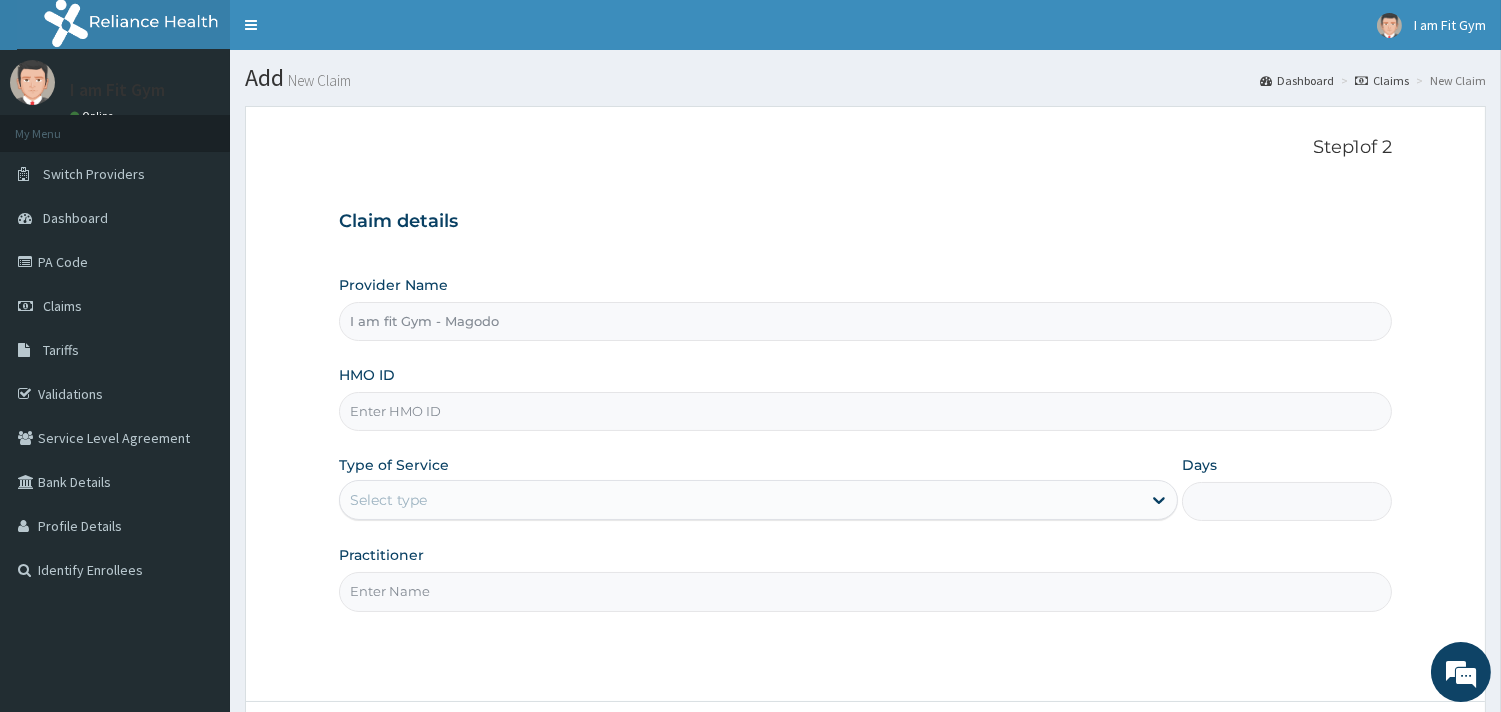 type on "1" 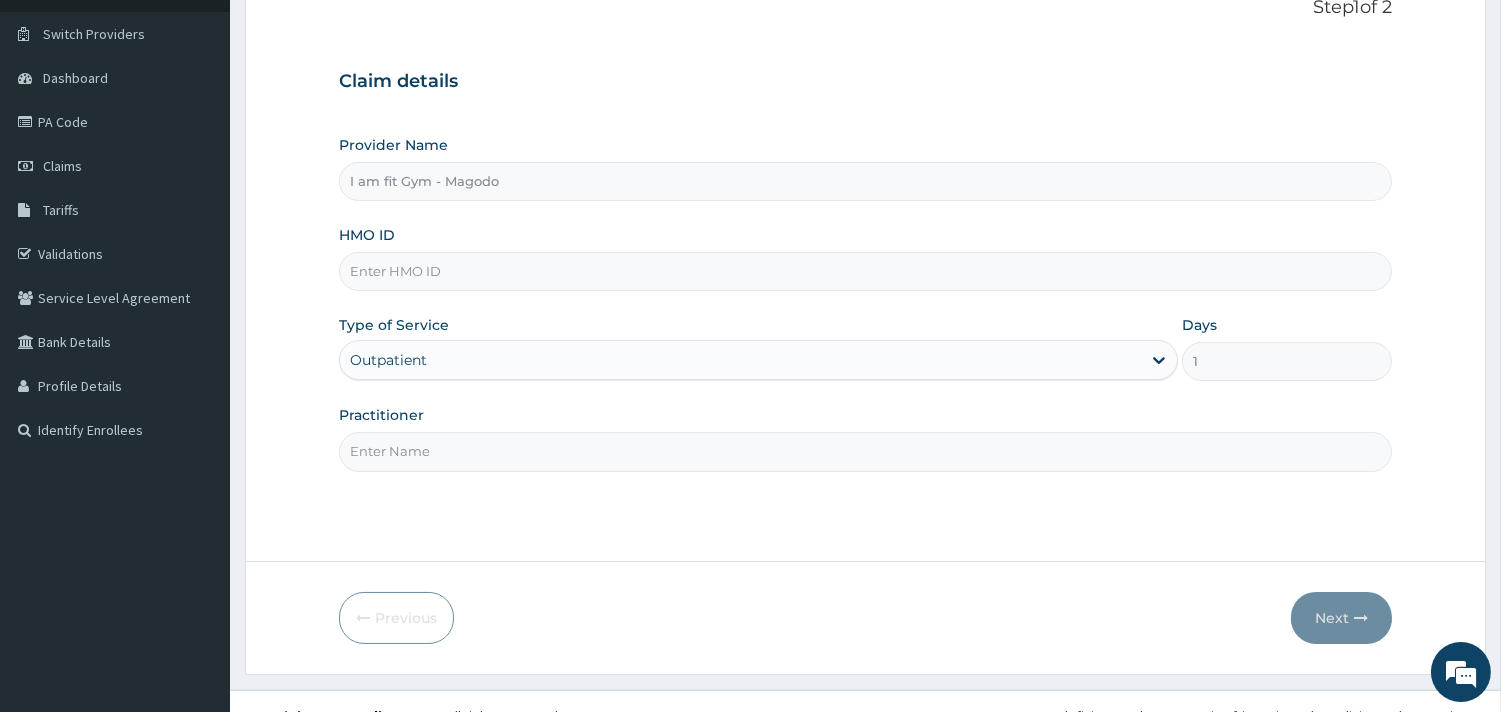 scroll, scrollTop: 150, scrollLeft: 0, axis: vertical 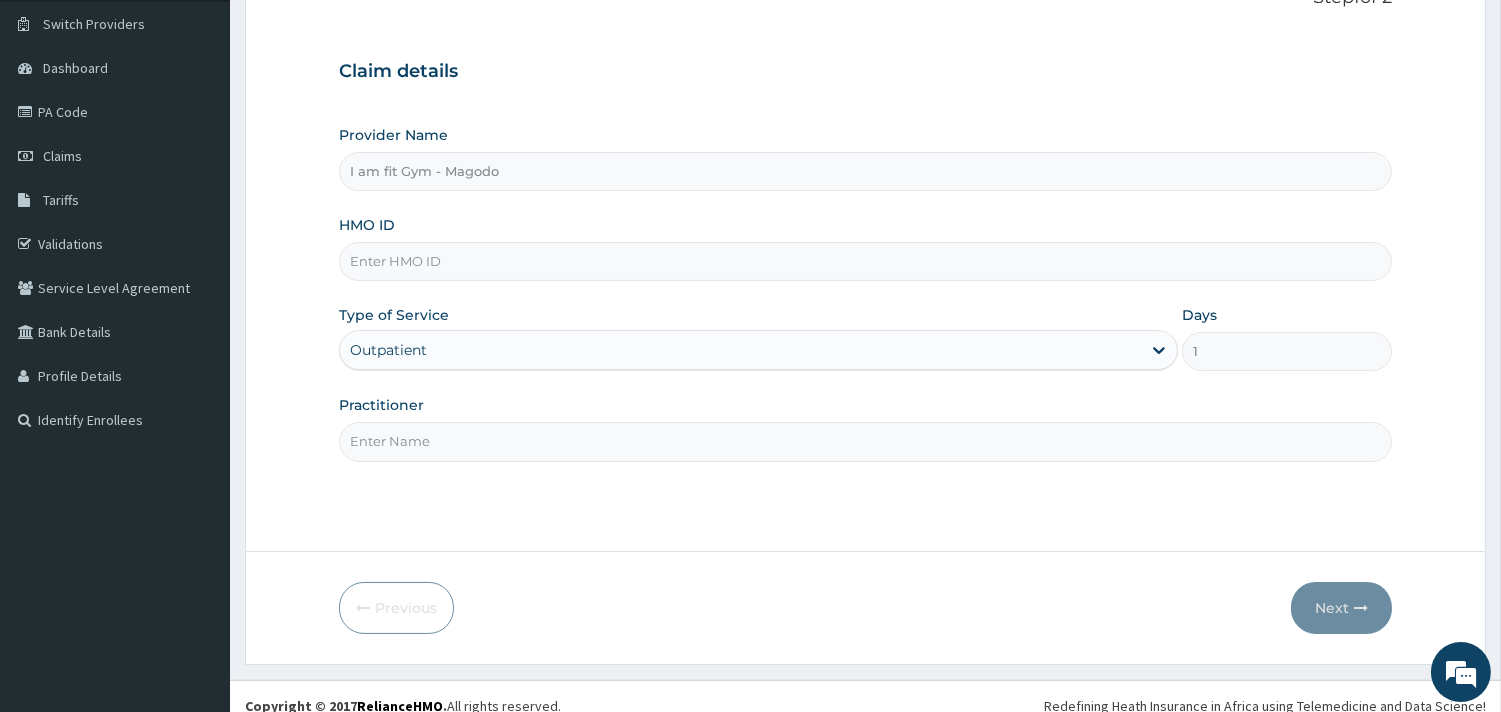 click on "HMO ID" at bounding box center (865, 261) 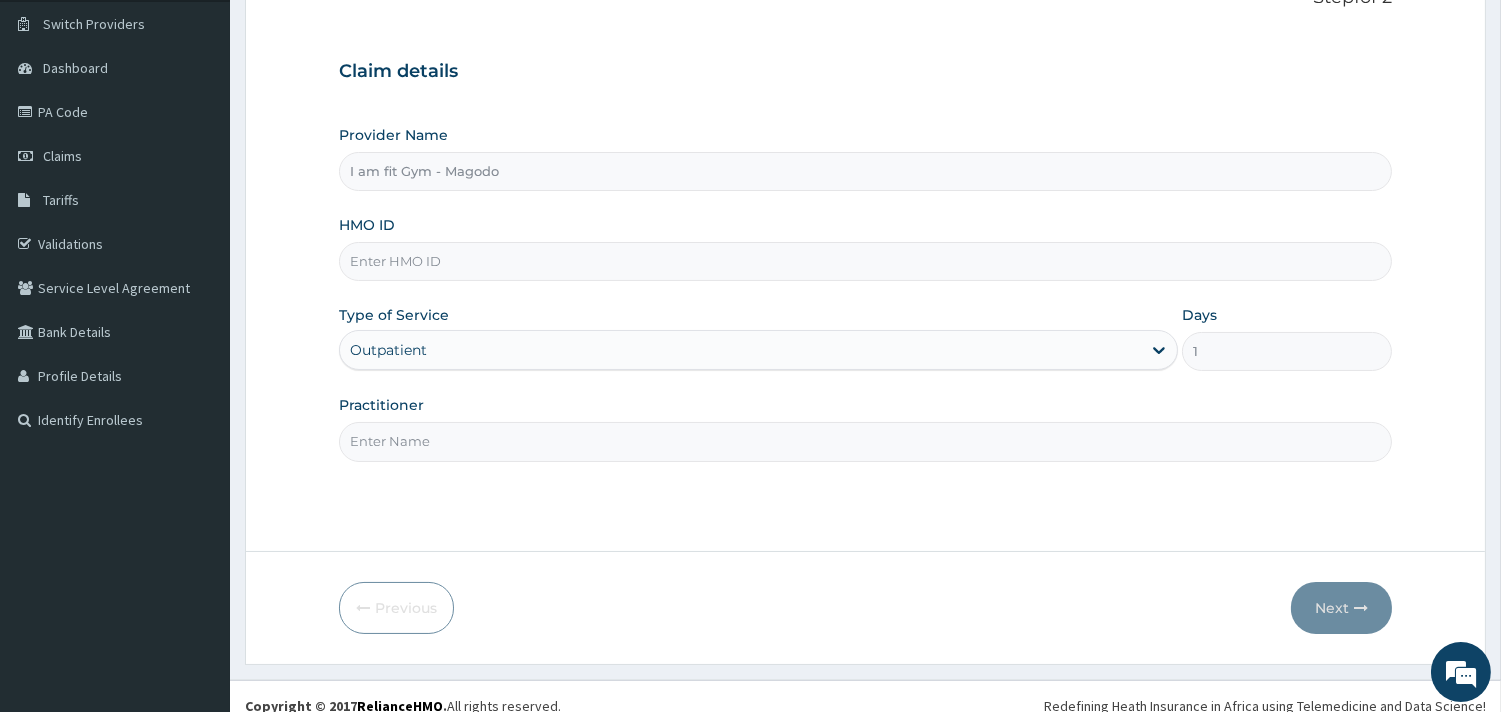 scroll, scrollTop: 0, scrollLeft: 0, axis: both 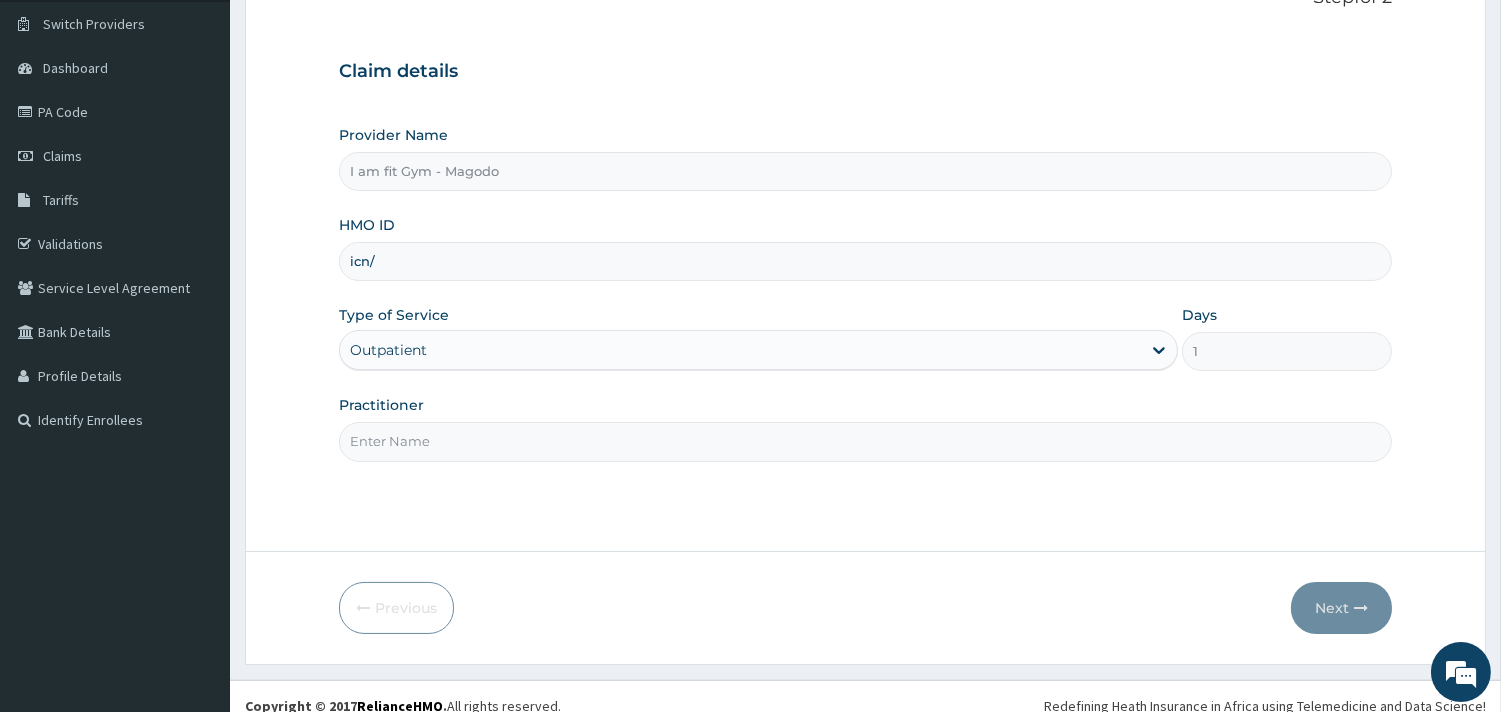 type on "ICN/10130/A" 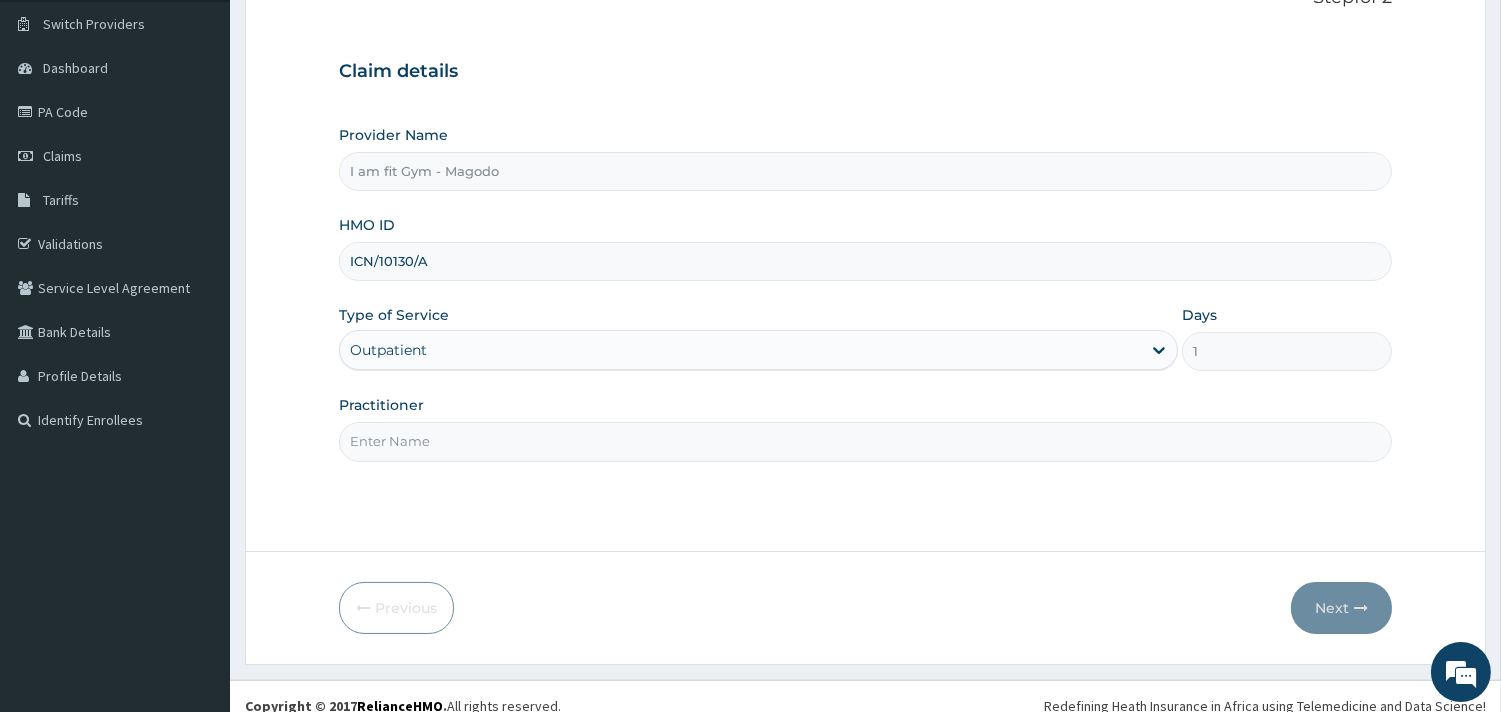 click on "Practitioner" at bounding box center [865, 441] 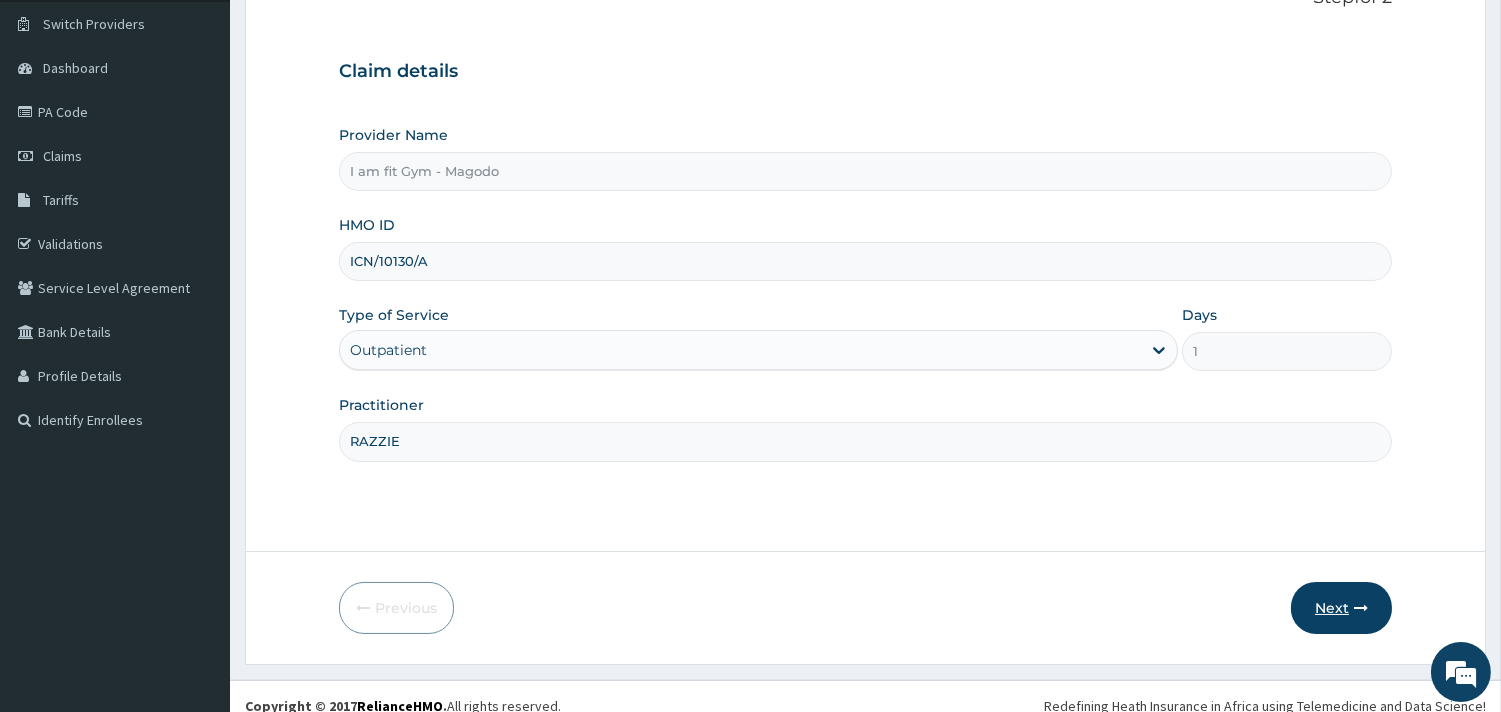 click on "Next" at bounding box center (1341, 608) 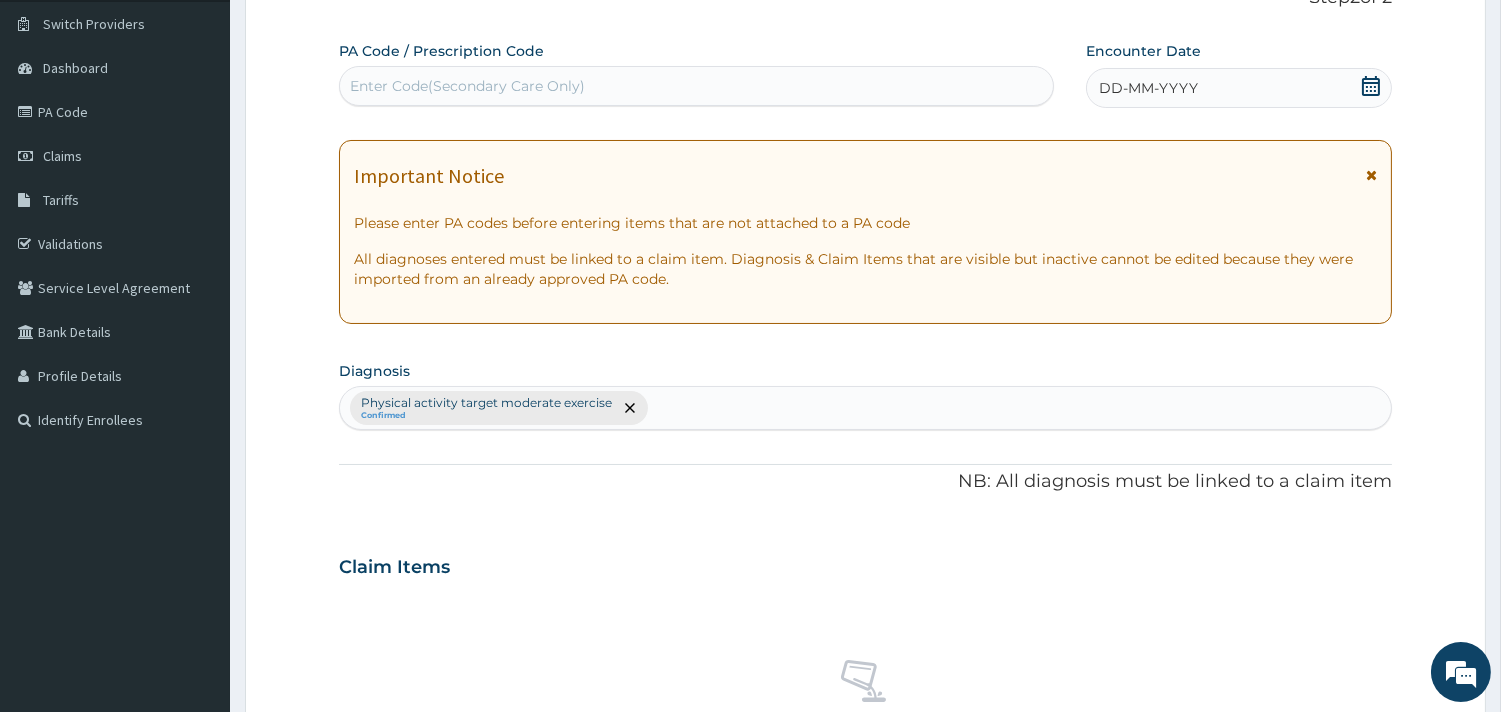 click on "DD-MM-YYYY" at bounding box center [1239, 88] 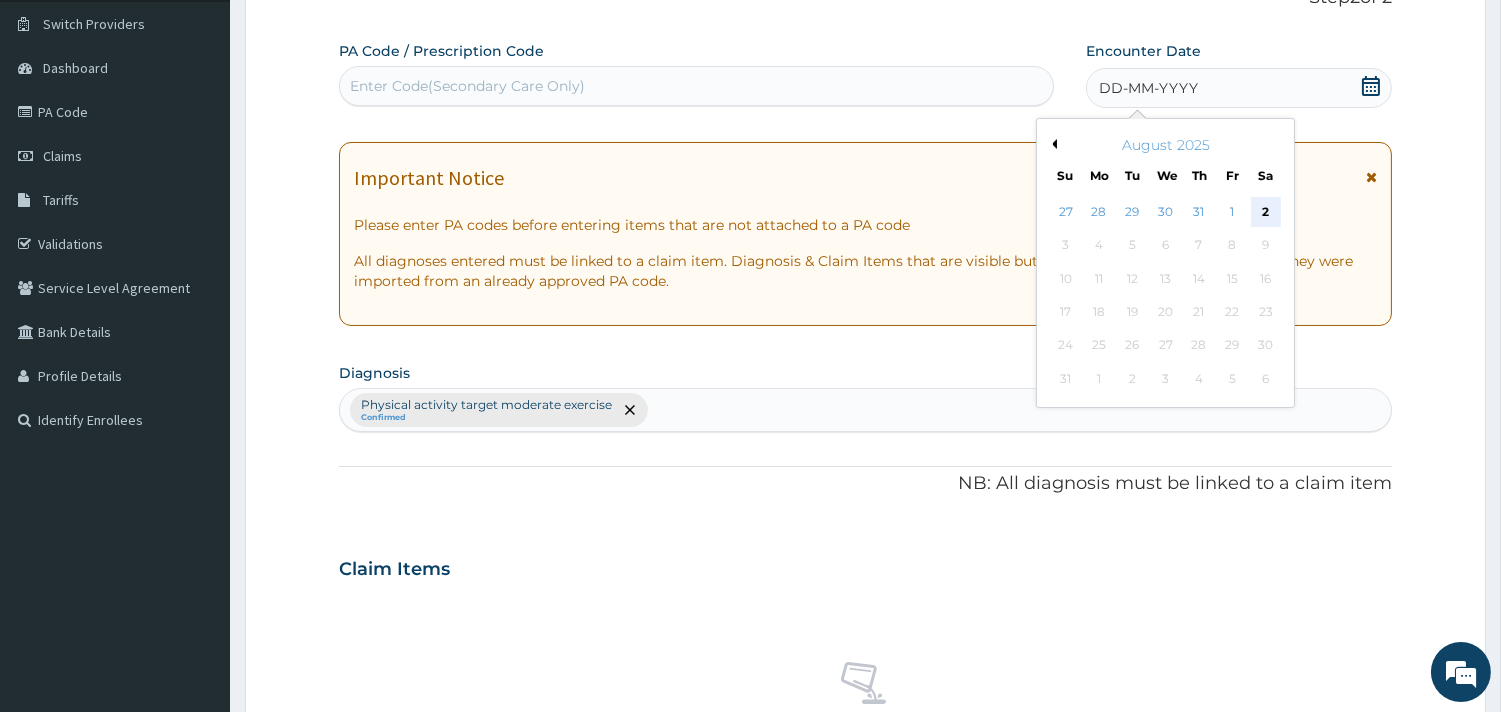 click on "2" at bounding box center (1265, 212) 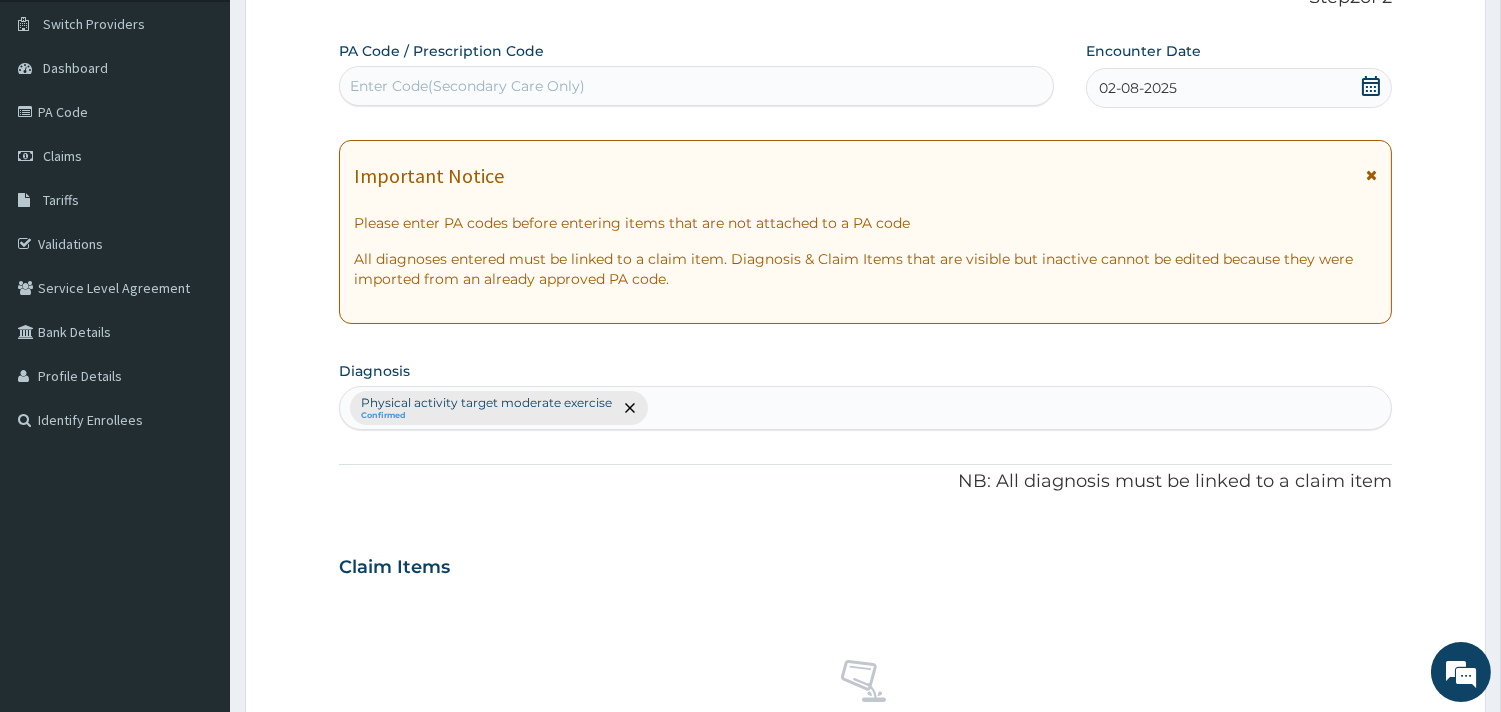 click on "Enter Code(Secondary Care Only)" at bounding box center [696, 86] 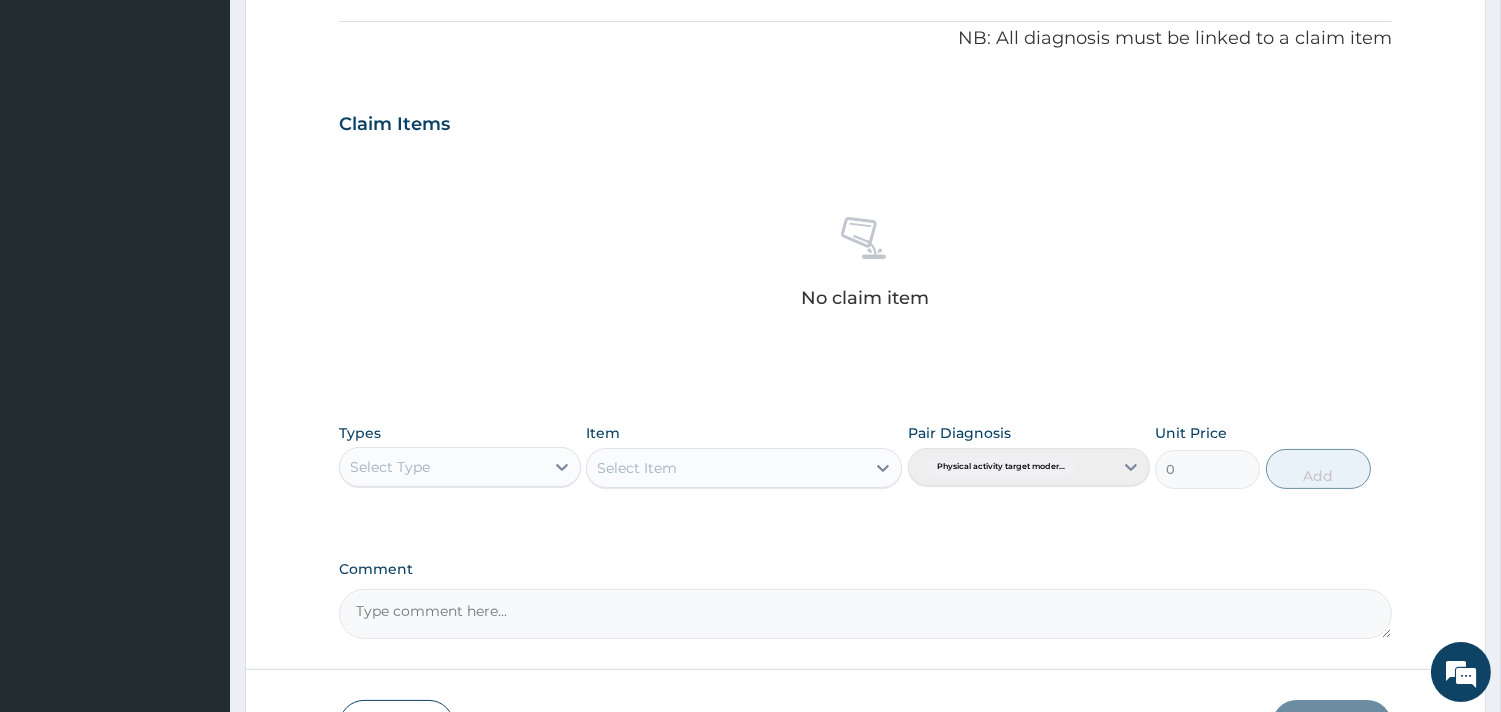 scroll, scrollTop: 643, scrollLeft: 0, axis: vertical 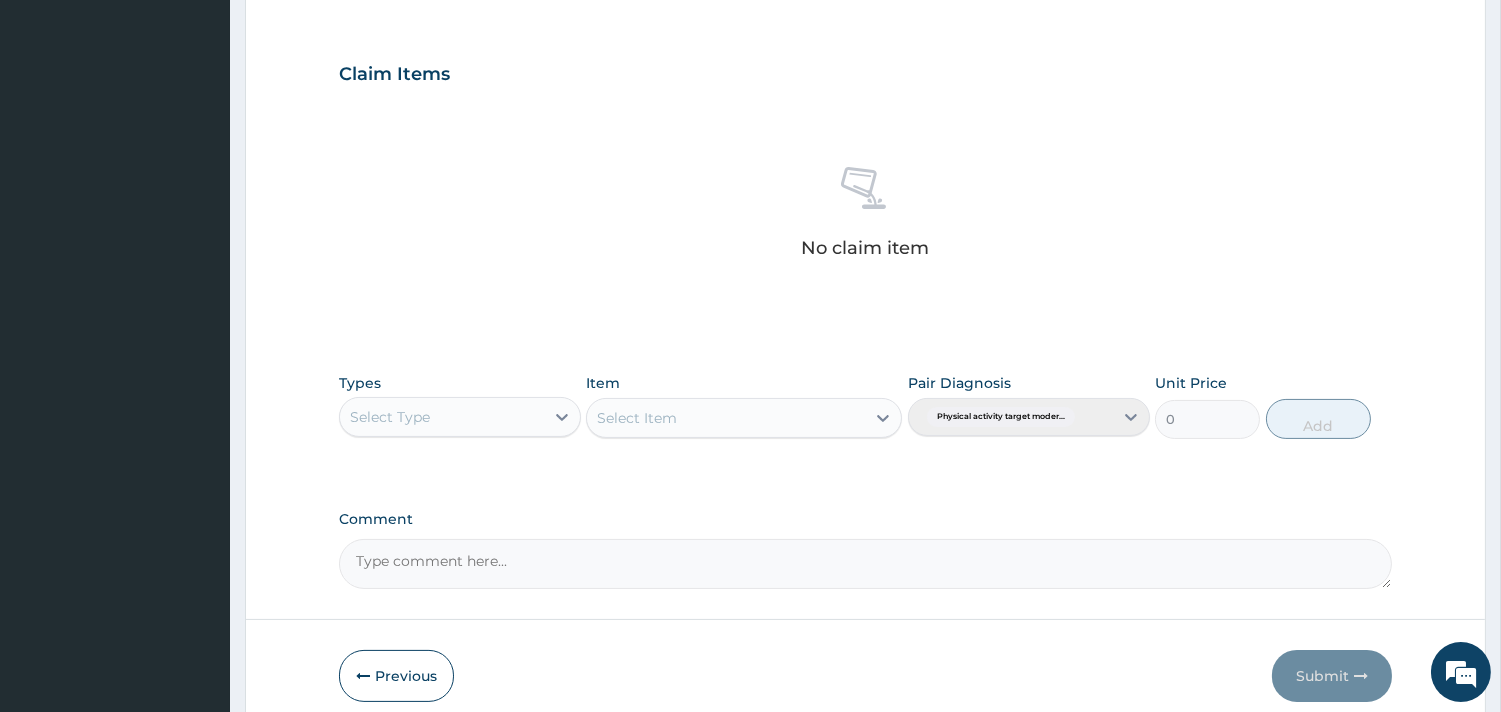 type on "PA/50EFCB" 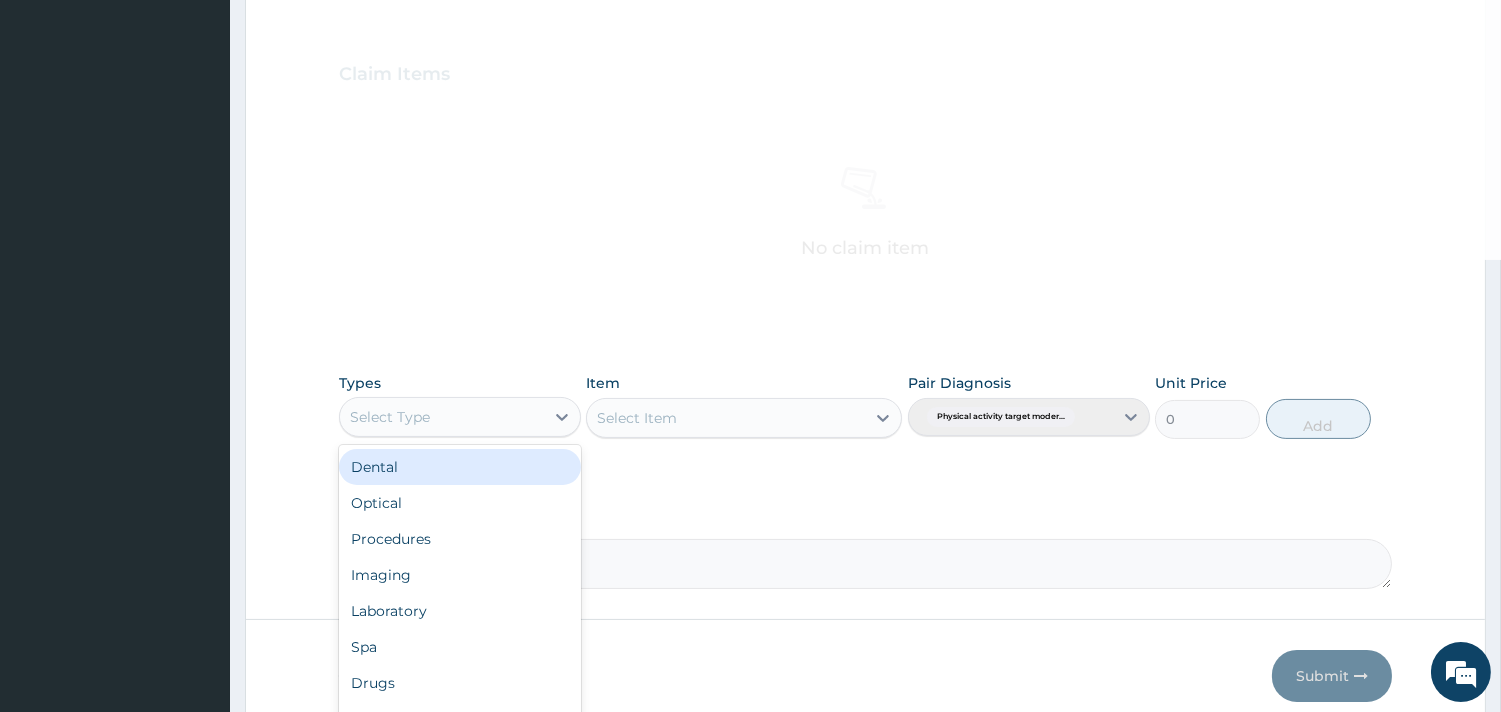 click on "Select Type" at bounding box center (390, 417) 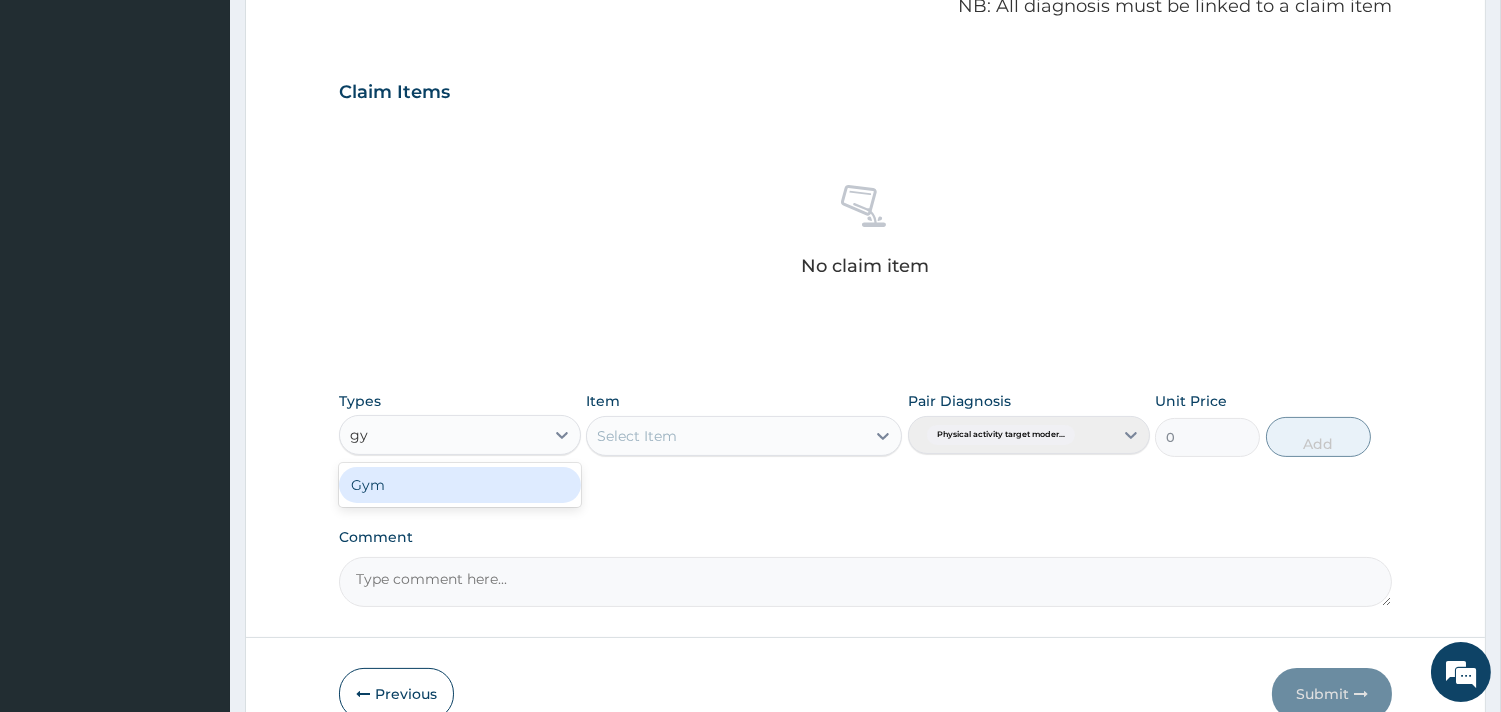 type on "gym" 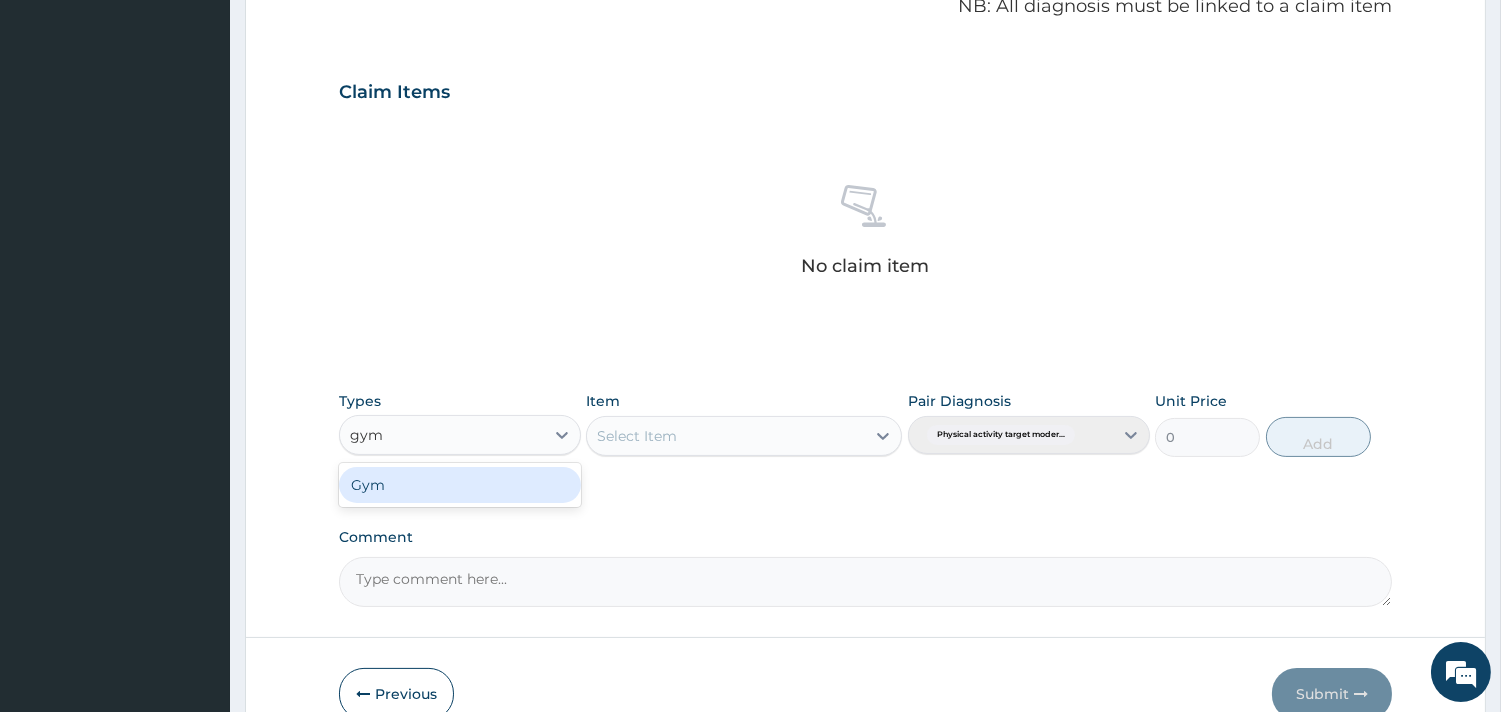 click on "Gym" at bounding box center (460, 485) 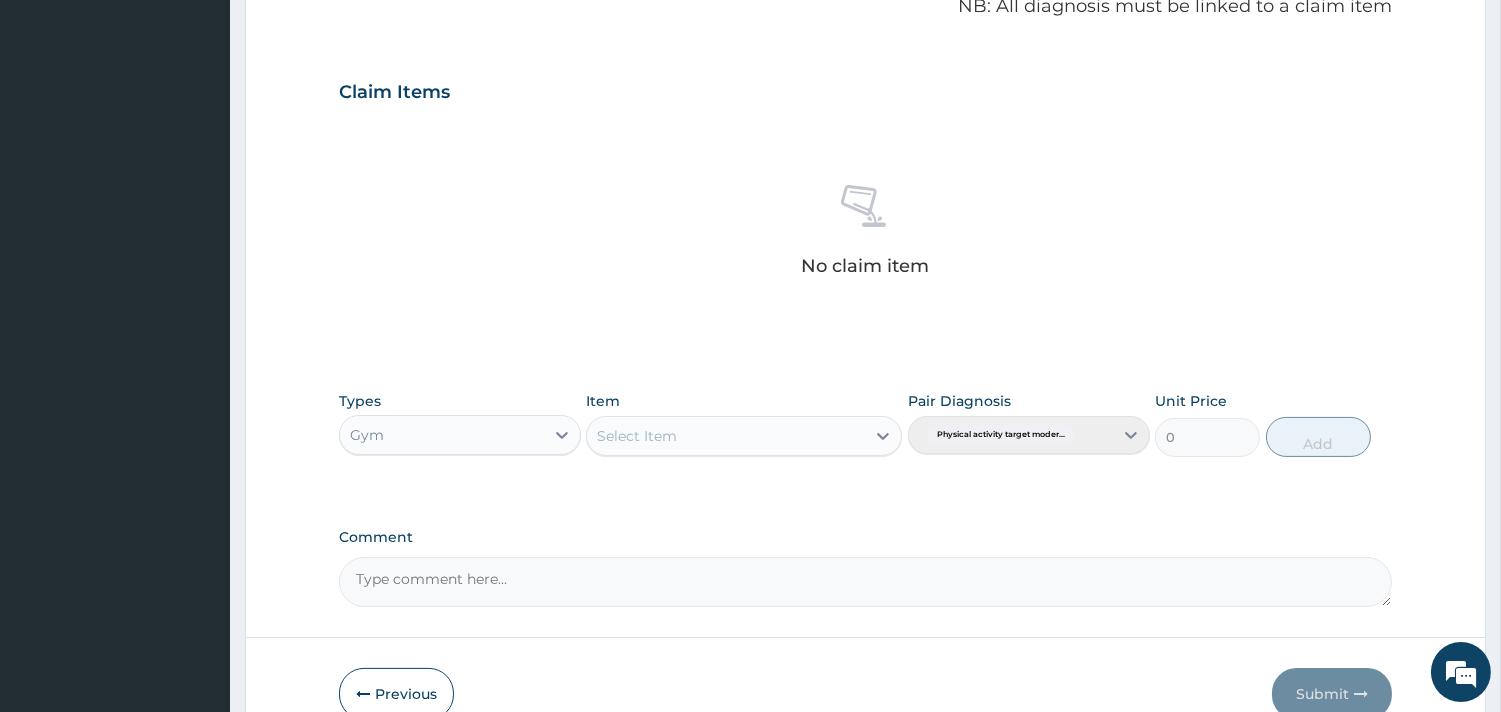 click on "Select Item" at bounding box center [637, 436] 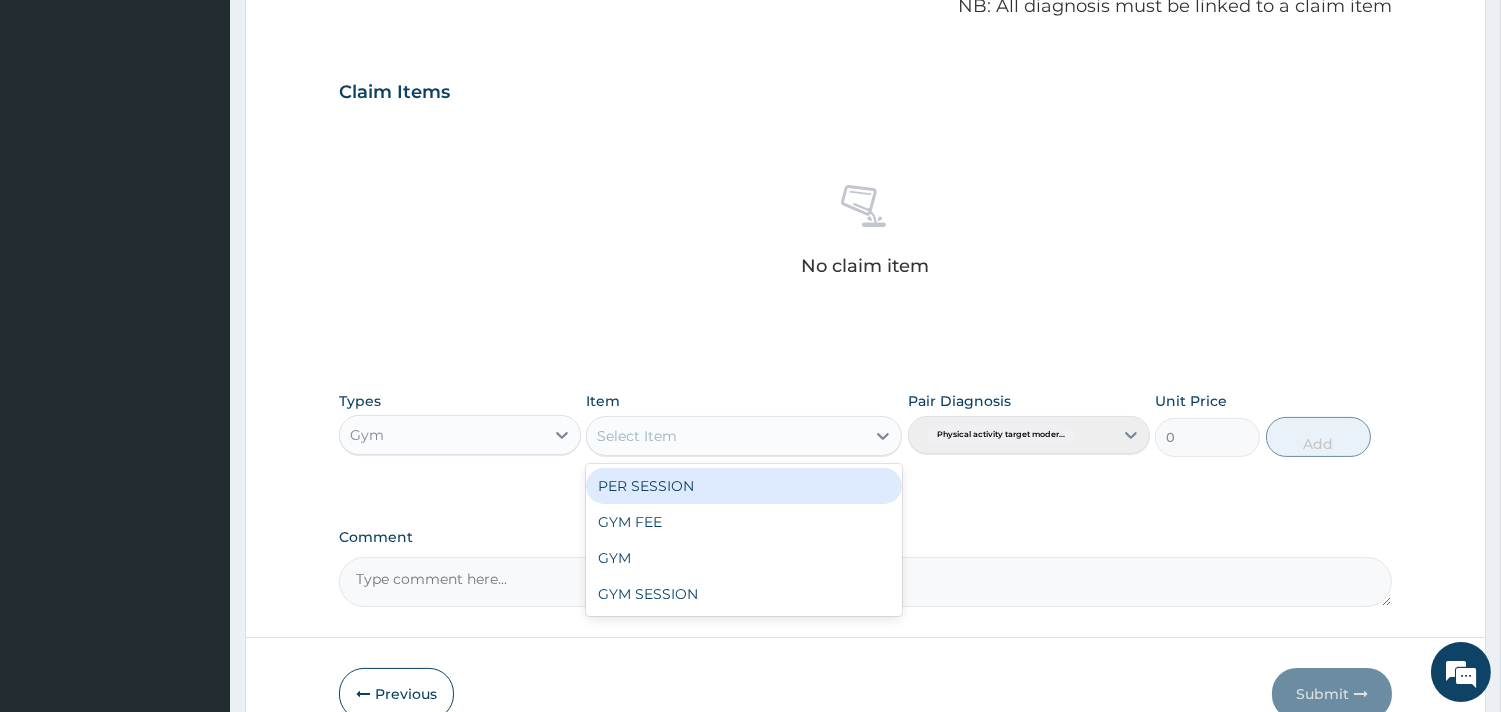 click on "PER SESSION" at bounding box center (744, 486) 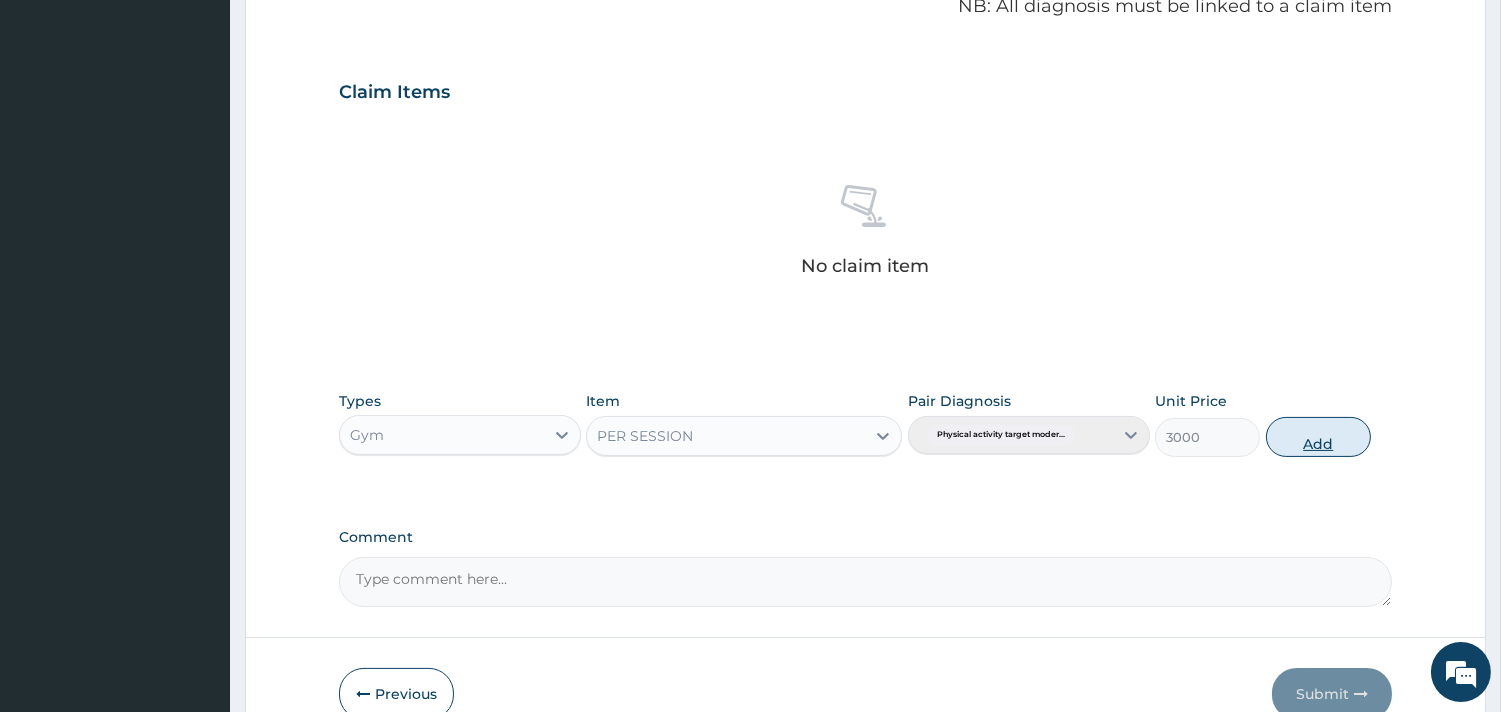 click on "Add" at bounding box center (1318, 437) 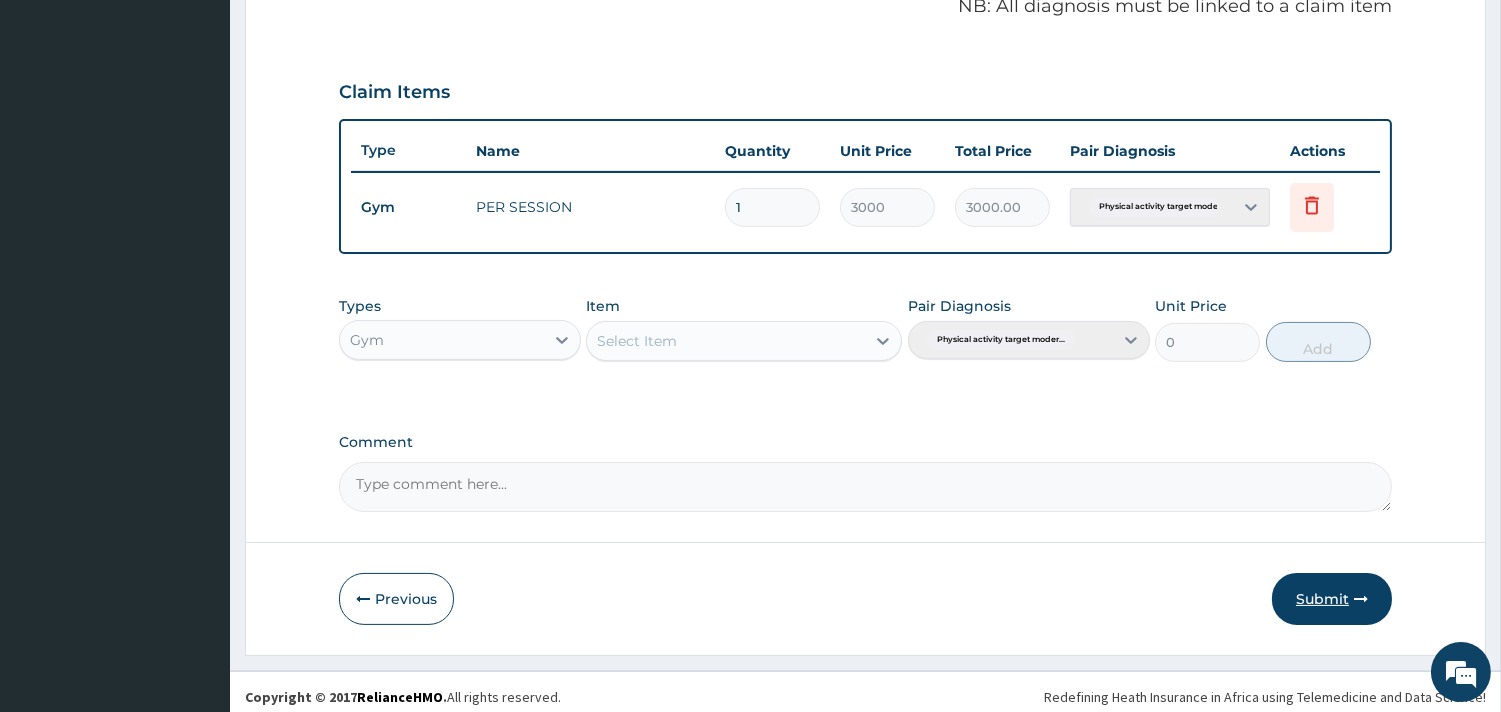 click on "Submit" at bounding box center (1332, 599) 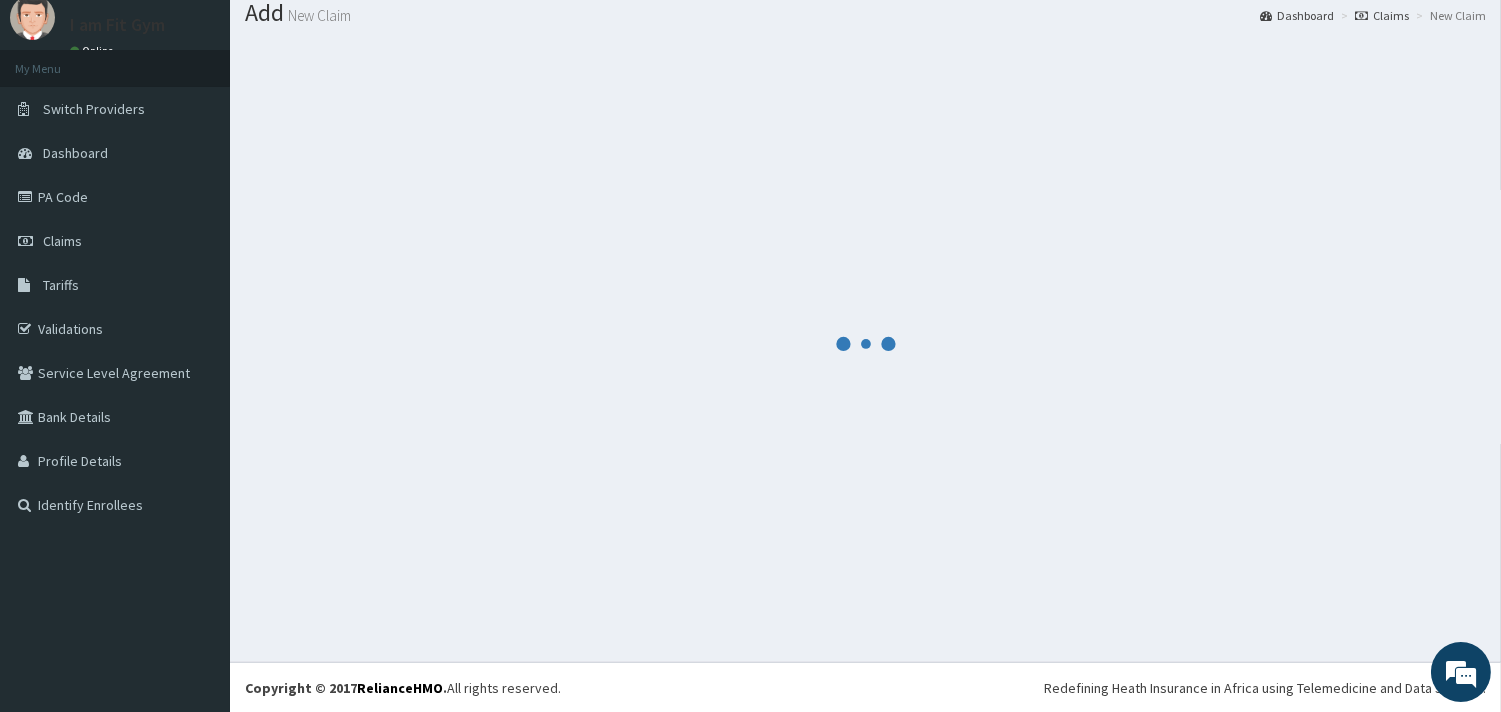 scroll, scrollTop: 633, scrollLeft: 0, axis: vertical 